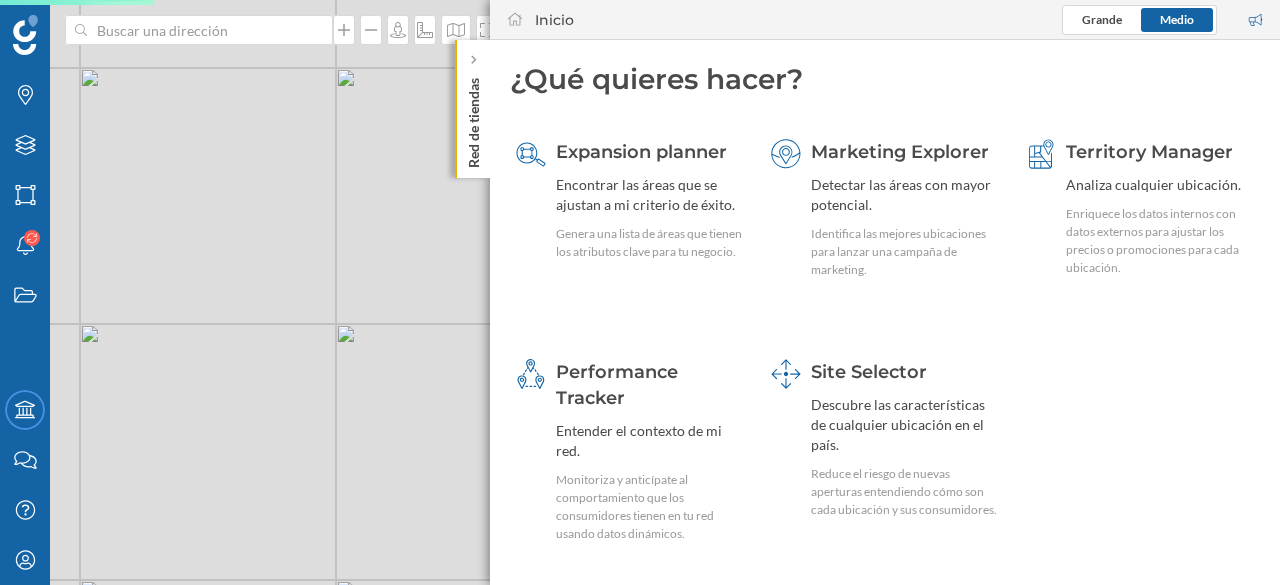 scroll, scrollTop: 0, scrollLeft: 0, axis: both 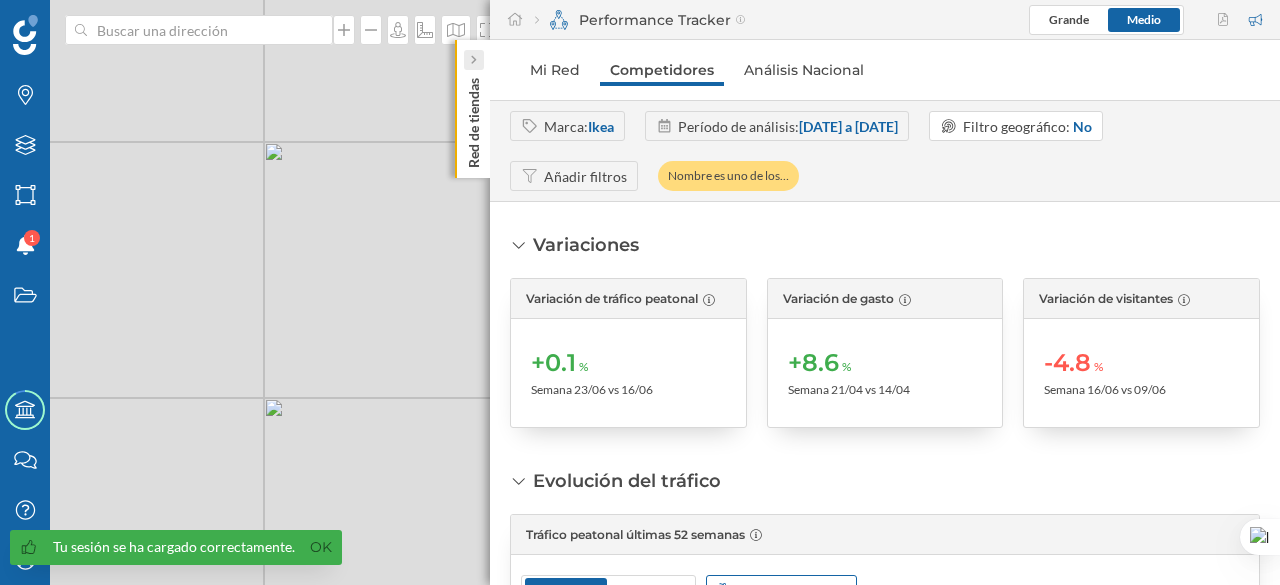 click 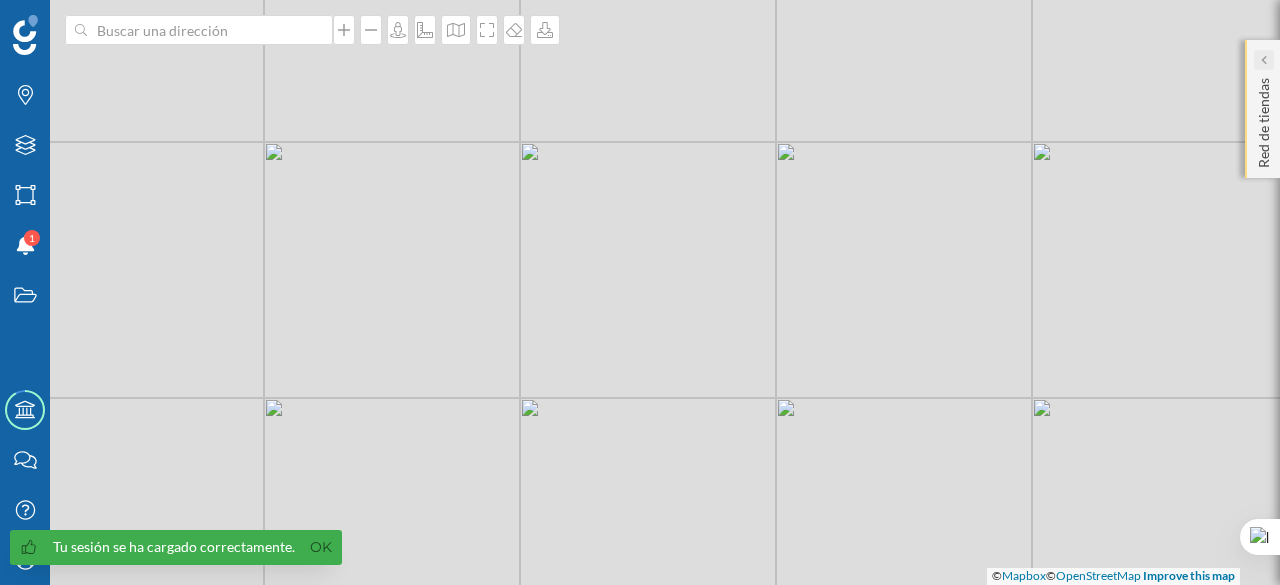 click 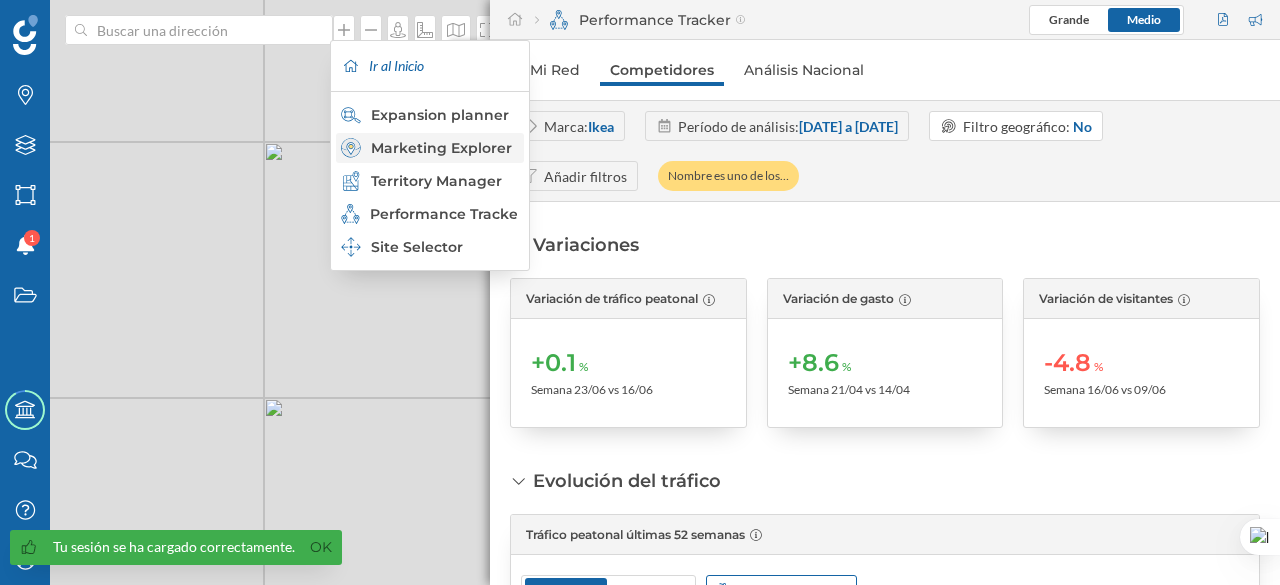 click on "Marketing Explorer" at bounding box center [429, 148] 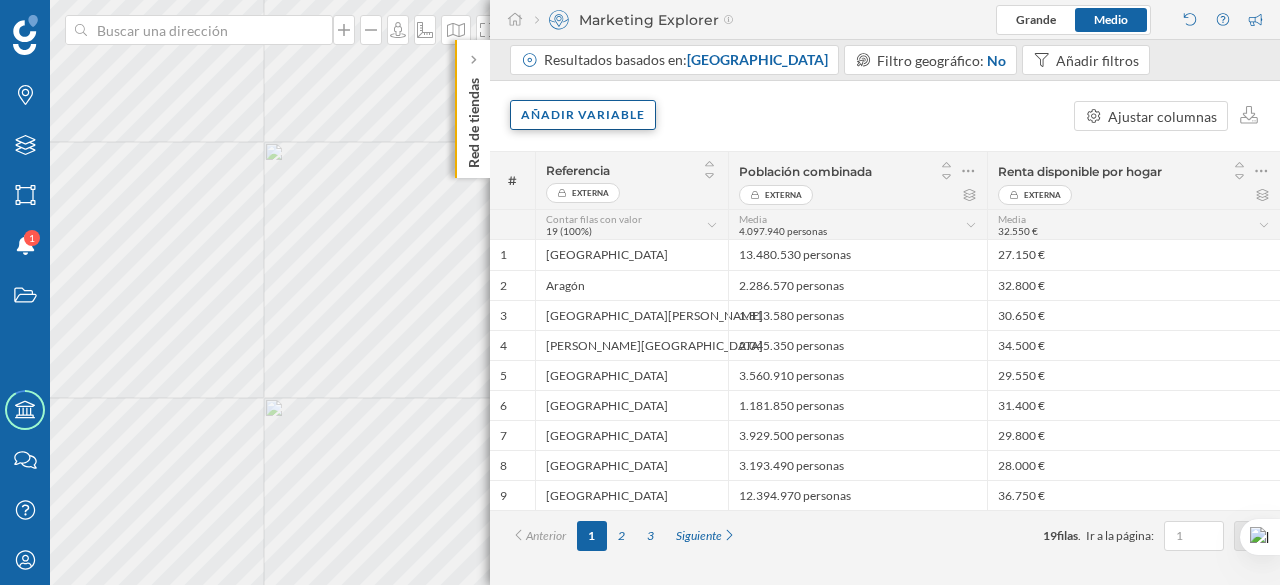 click on "Añadir variable" at bounding box center (583, 115) 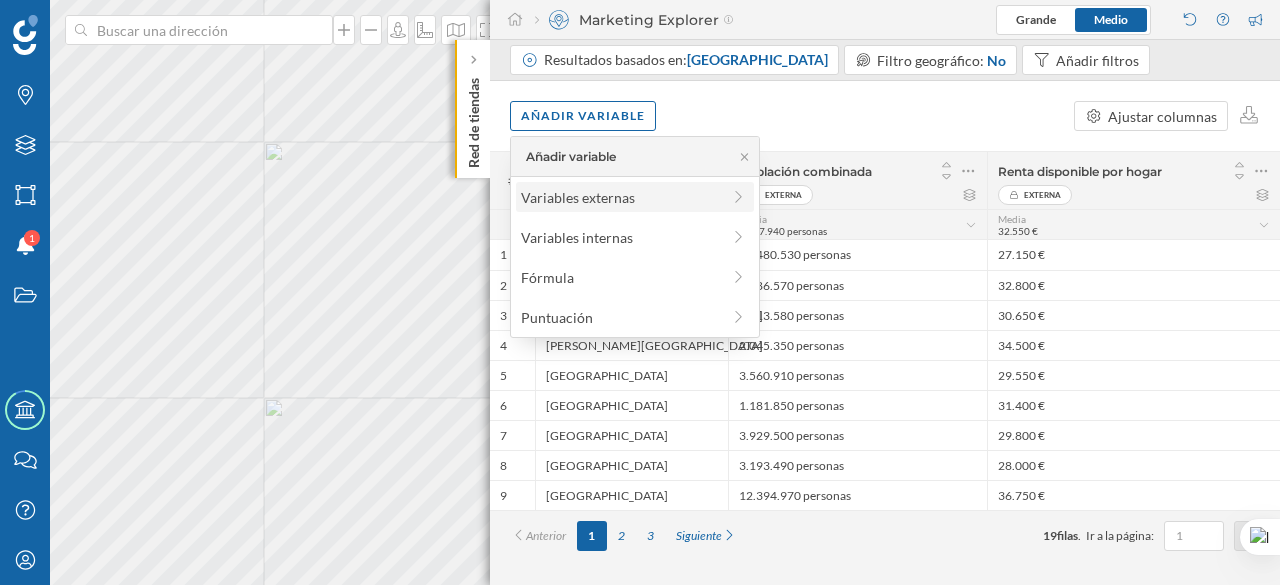 click on "Variables externas" at bounding box center (620, 197) 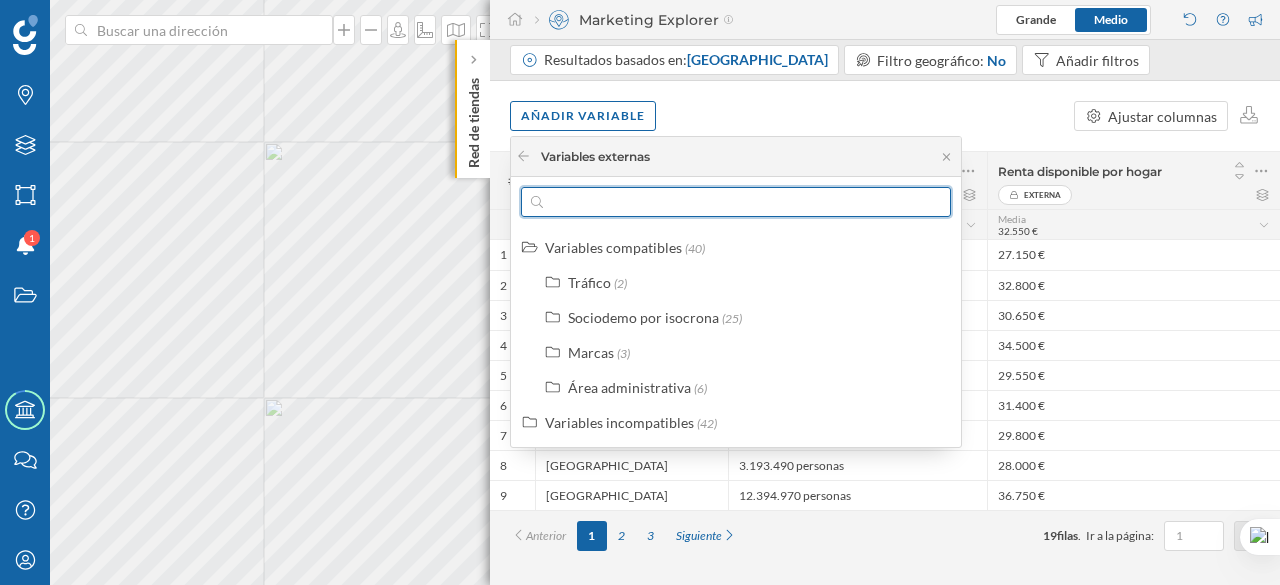click at bounding box center (736, 202) 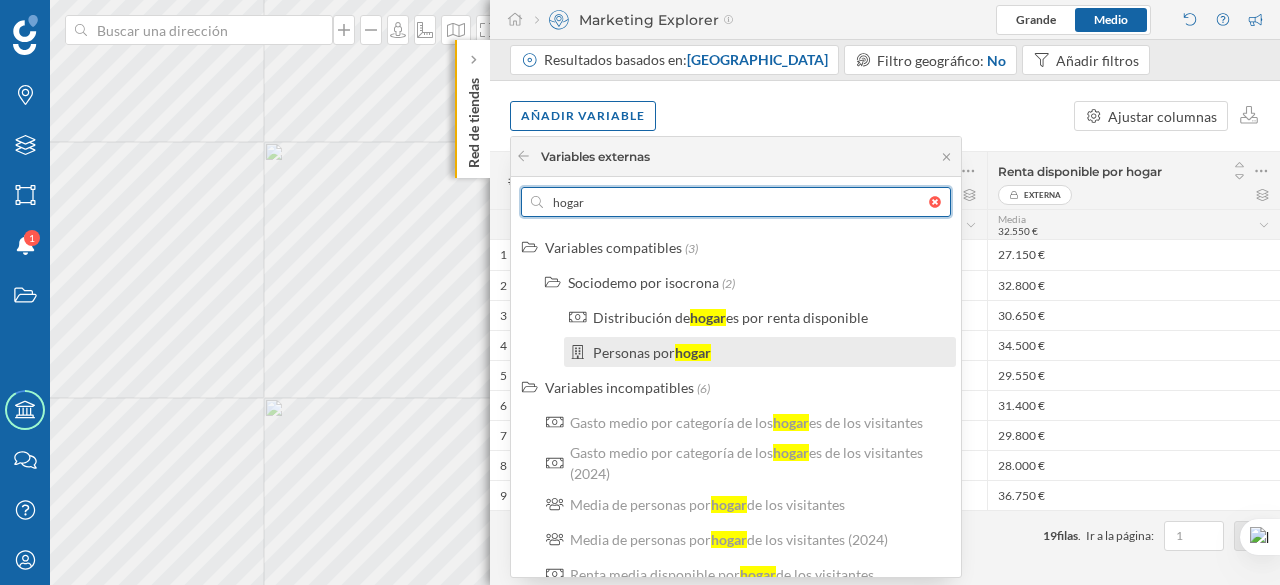 type on "hogar" 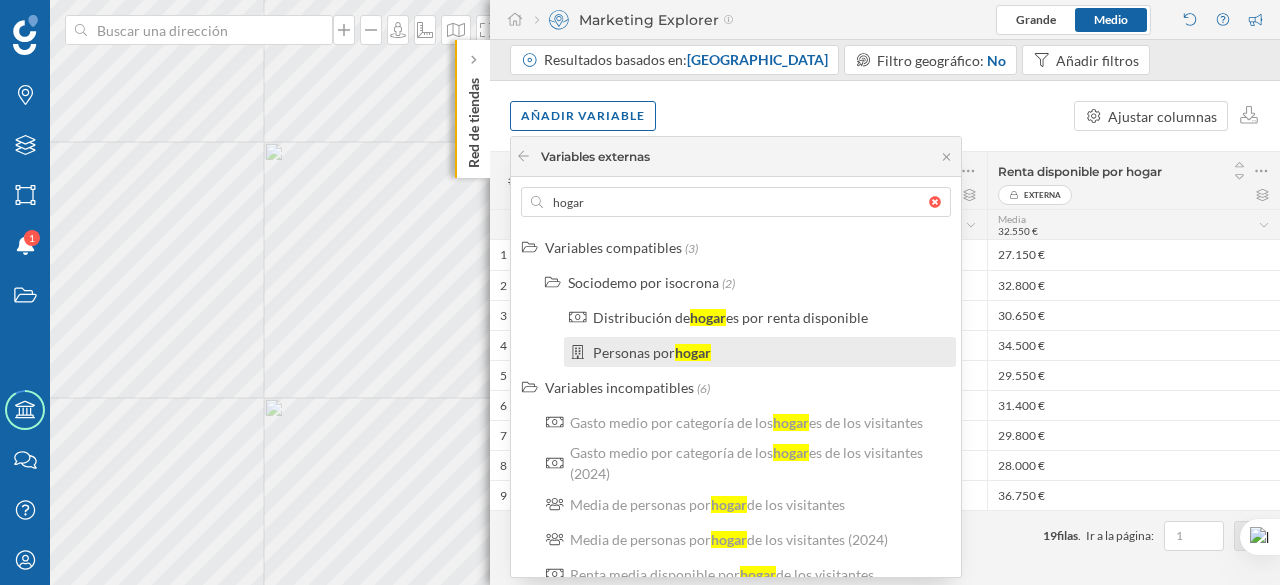 click on "Personas por  hogar" at bounding box center (652, 352) 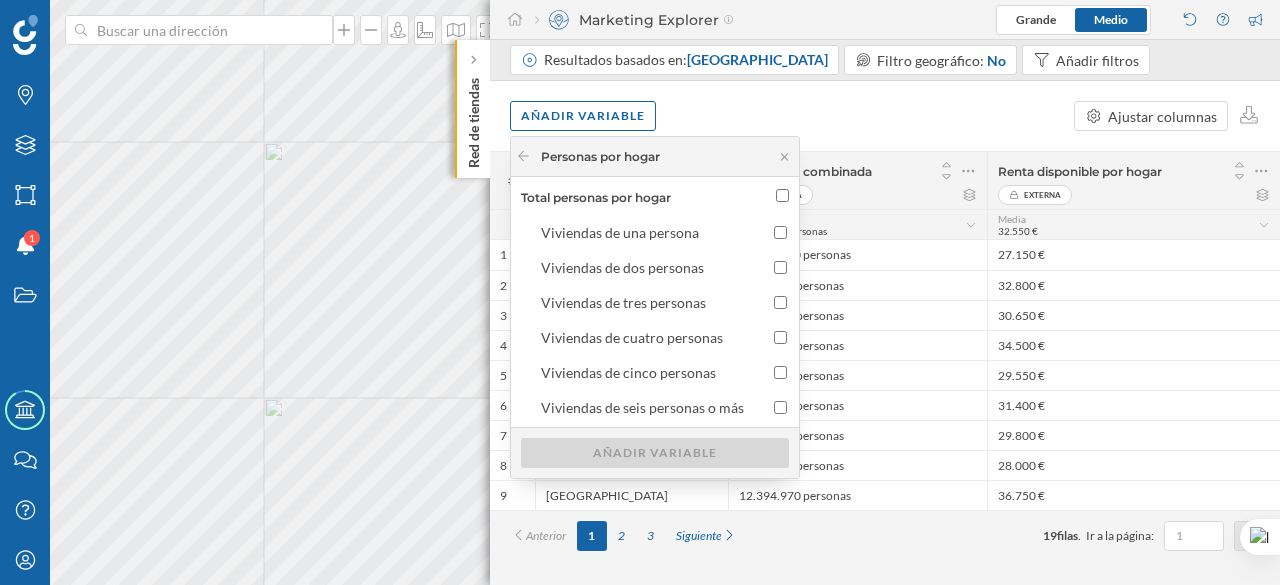 click on "Total personas por hogar" at bounding box center [782, 195] 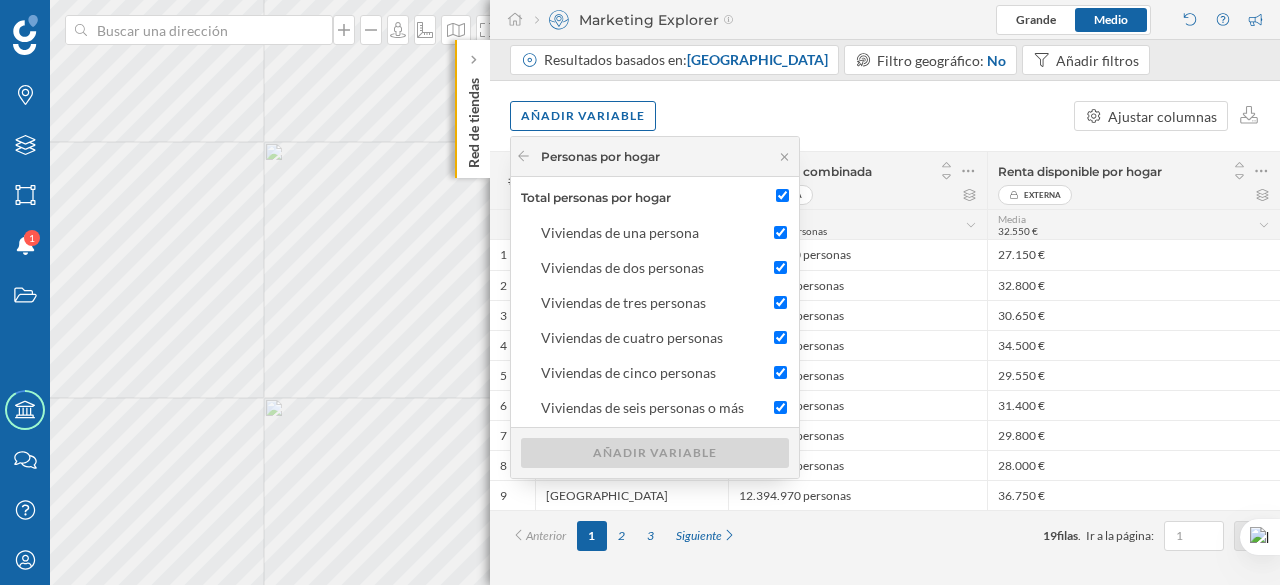checkbox on "true" 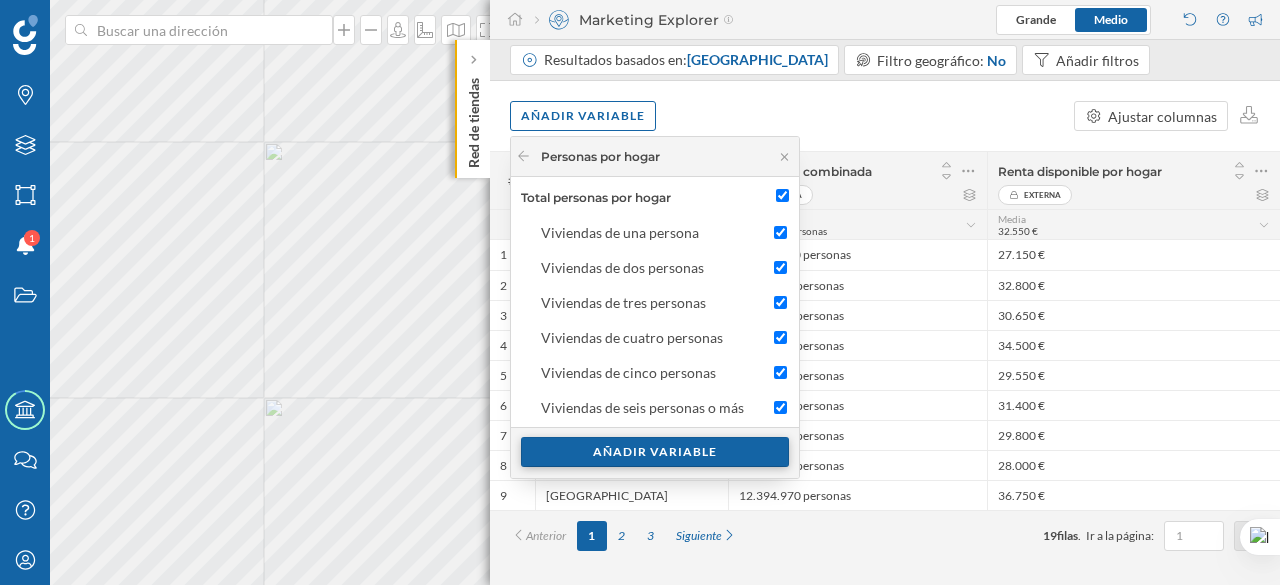 click on "Añadir variable" at bounding box center (655, 452) 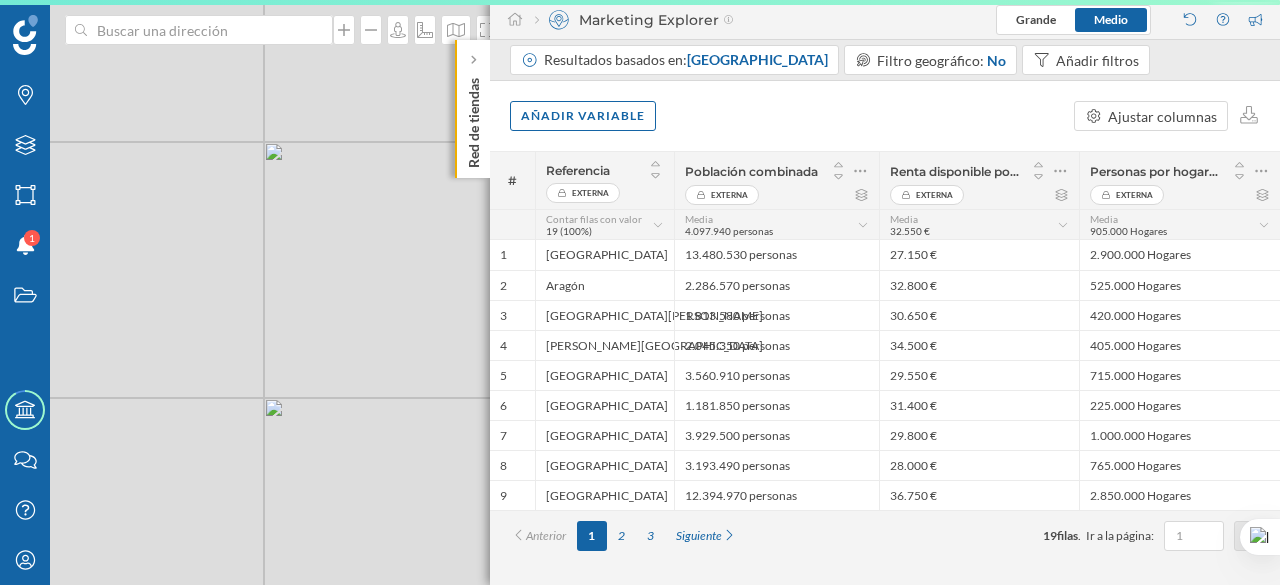 scroll, scrollTop: 0, scrollLeft: 0, axis: both 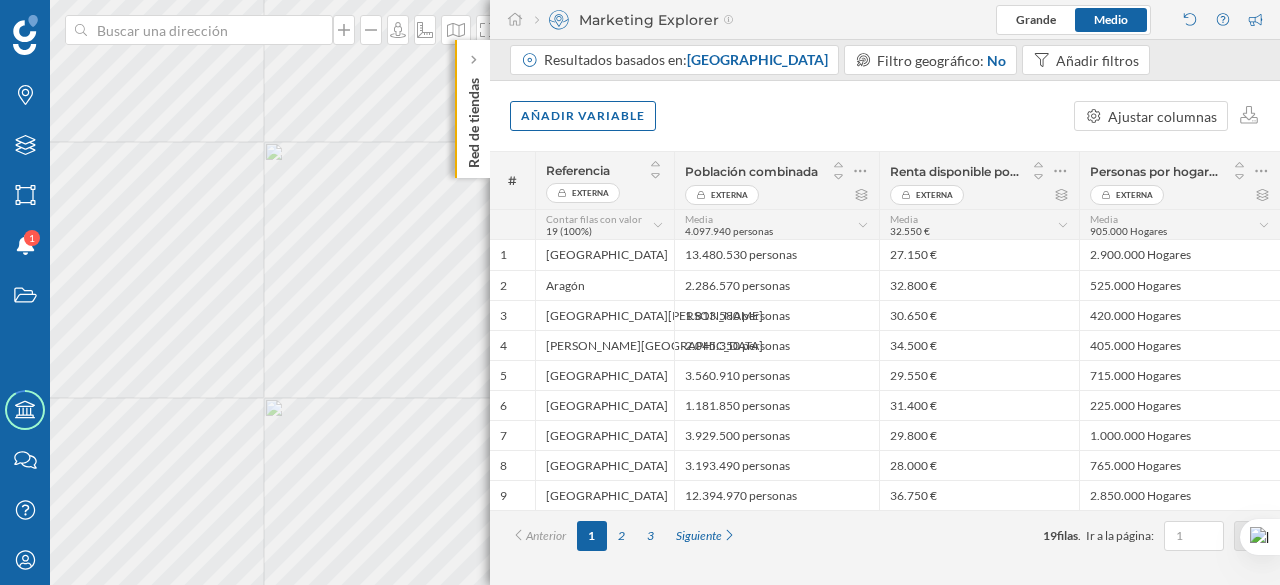 click 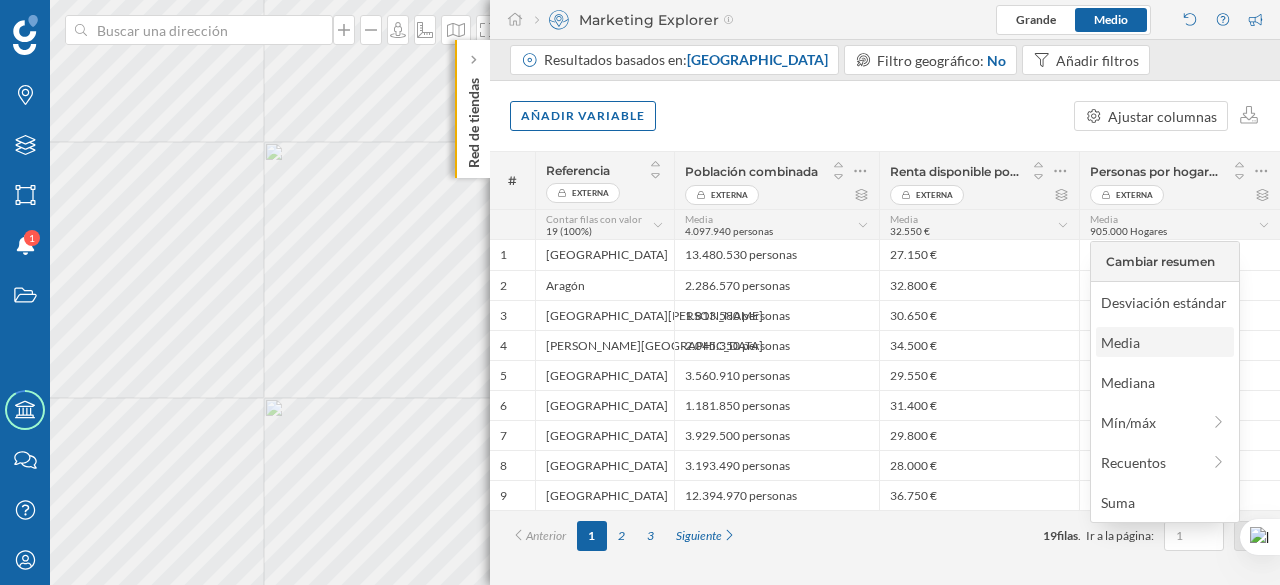 click on "Media" at bounding box center (1164, 342) 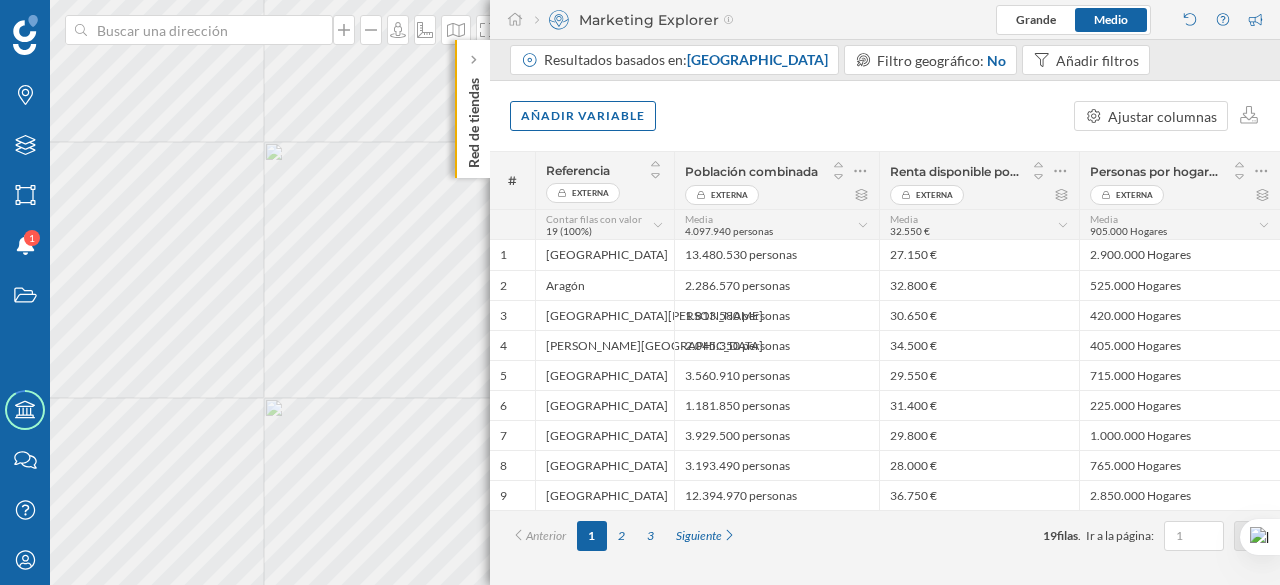click on "Media
905.000 Hogares" at bounding box center (1179, 224) 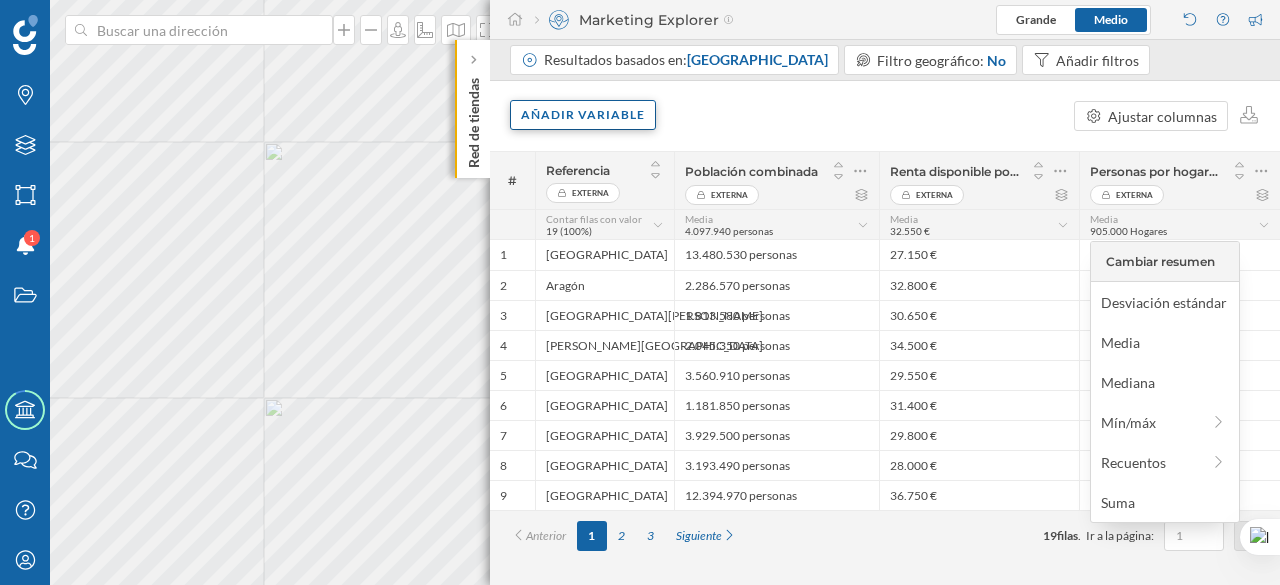 click on "Añadir variable" at bounding box center (583, 115) 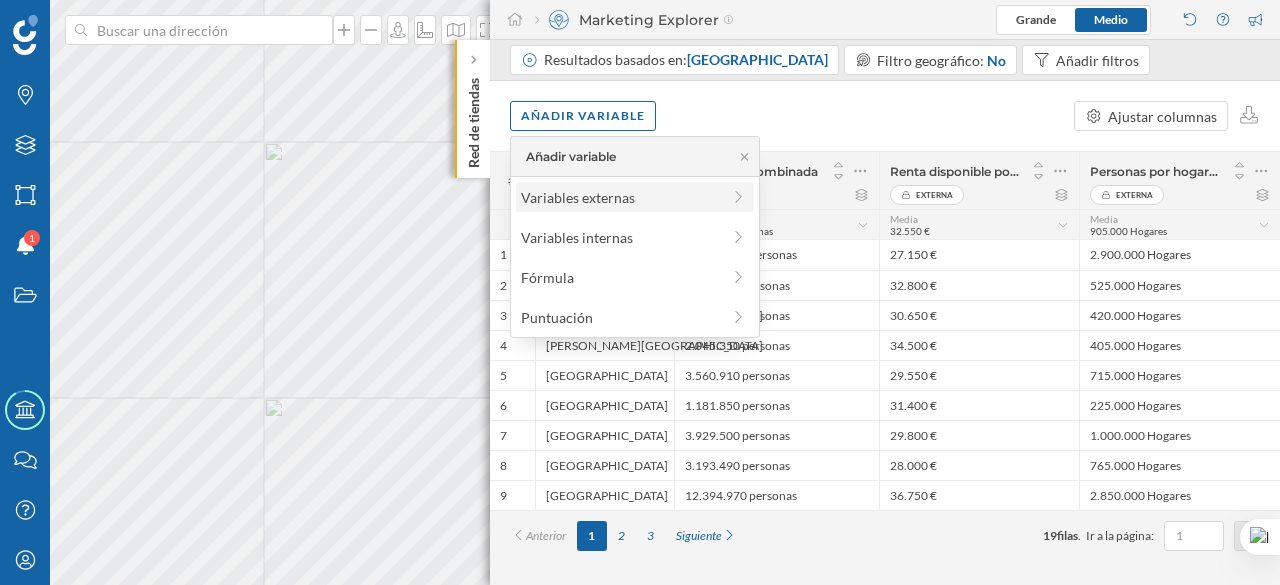 click on "Variables externas" at bounding box center (620, 197) 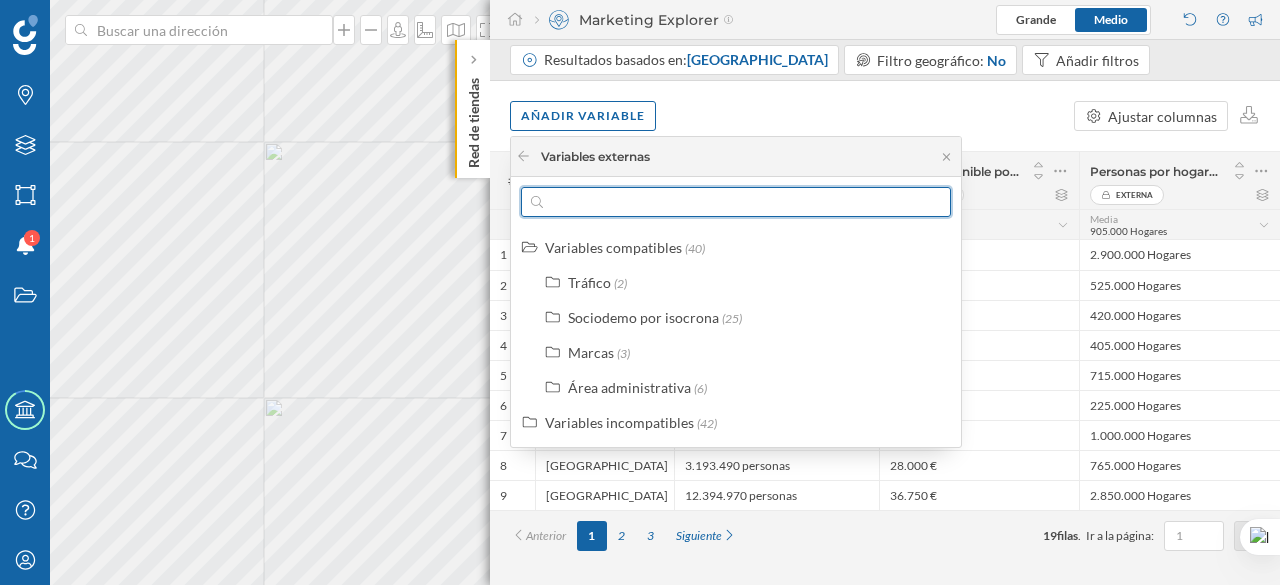 click at bounding box center (736, 202) 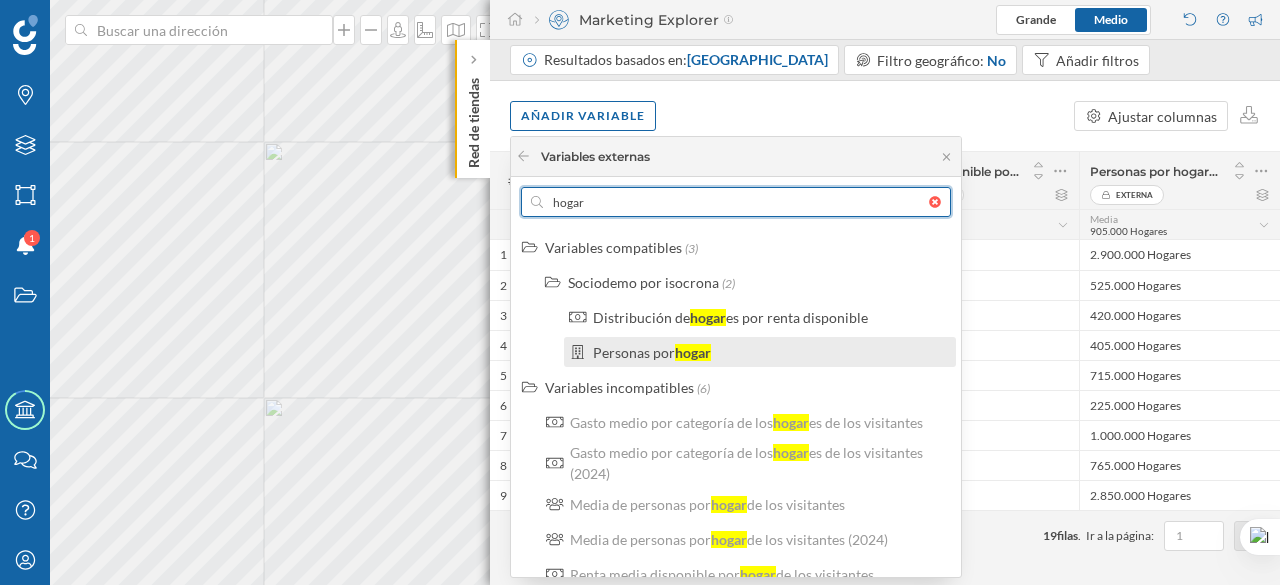 type on "hogar" 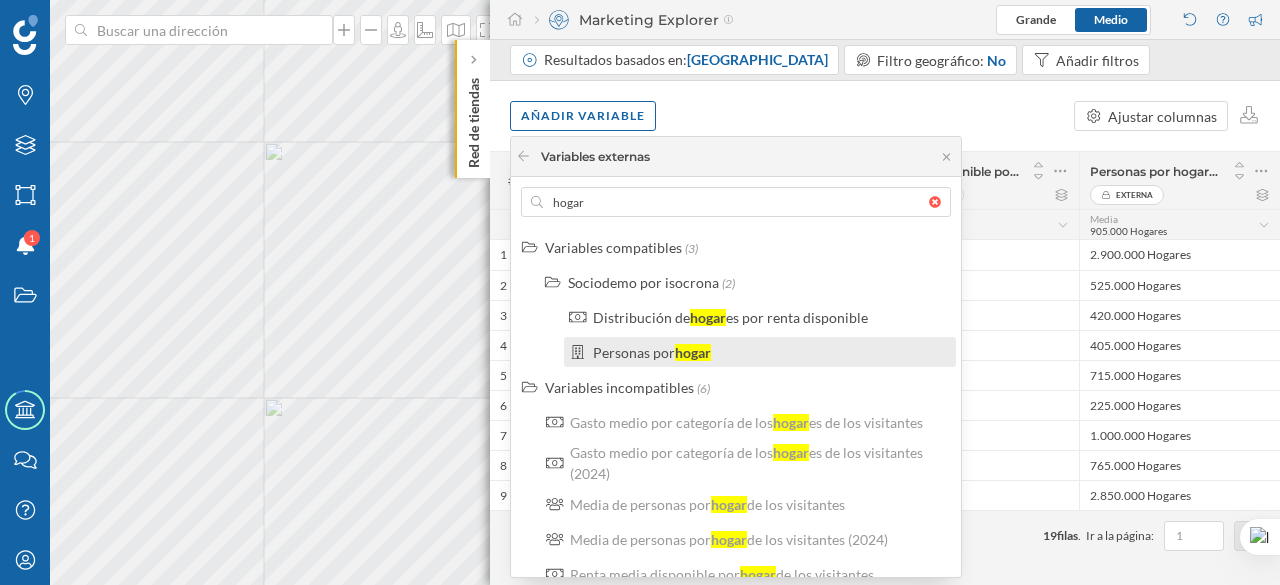 click on "Personas por" at bounding box center [634, 352] 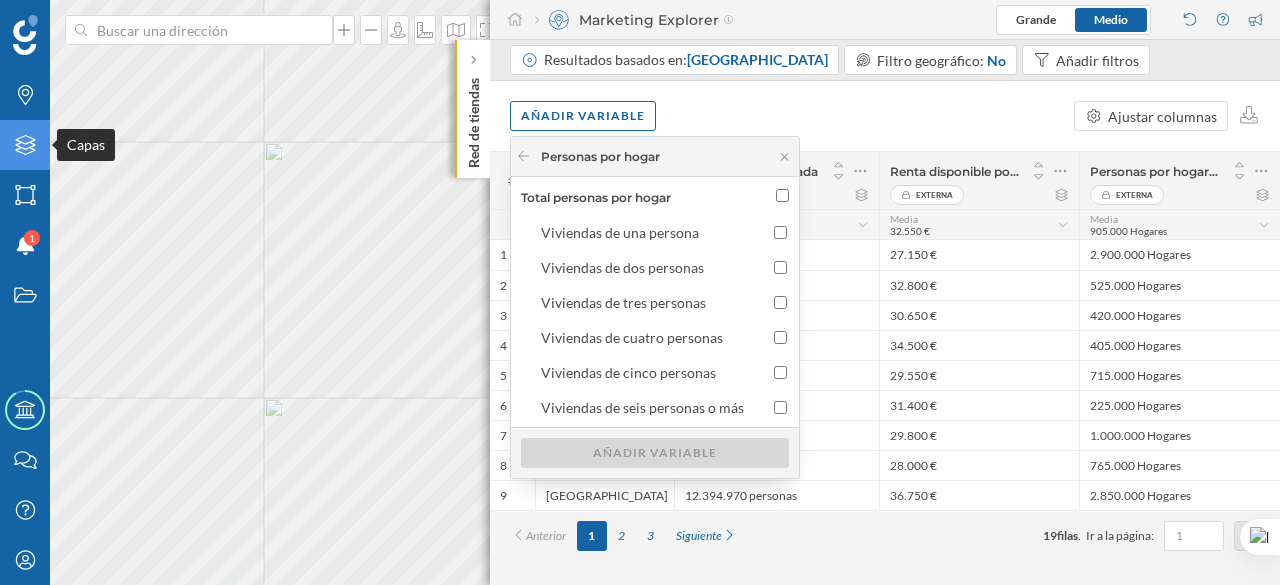 click on "Capas" at bounding box center [25, 145] 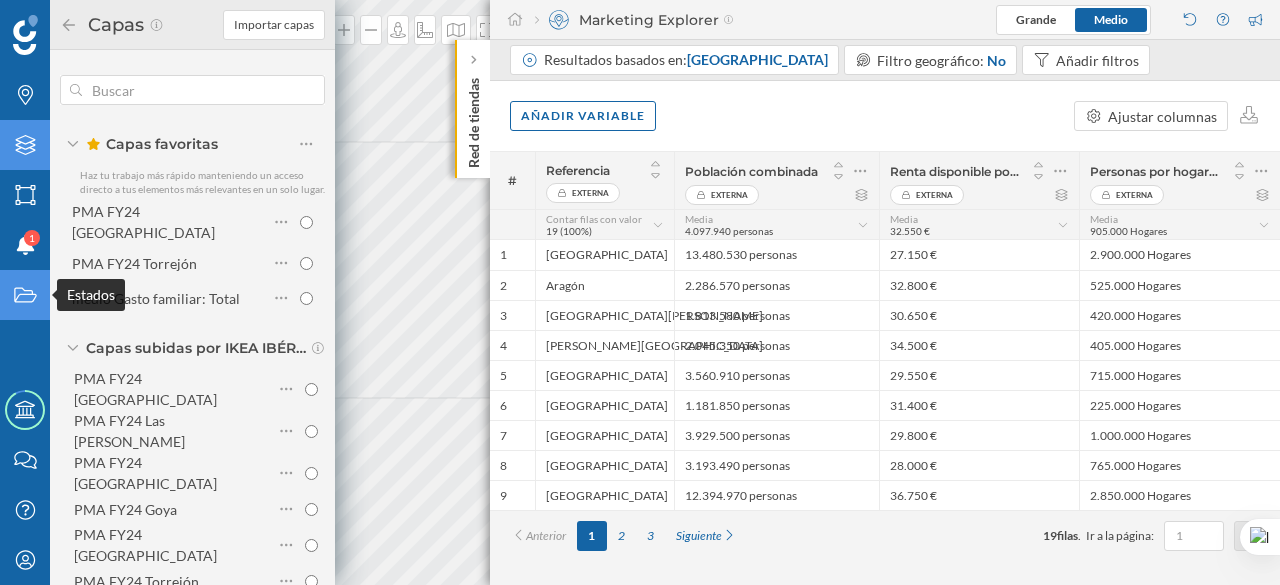 click on "Estados" at bounding box center (25, 295) 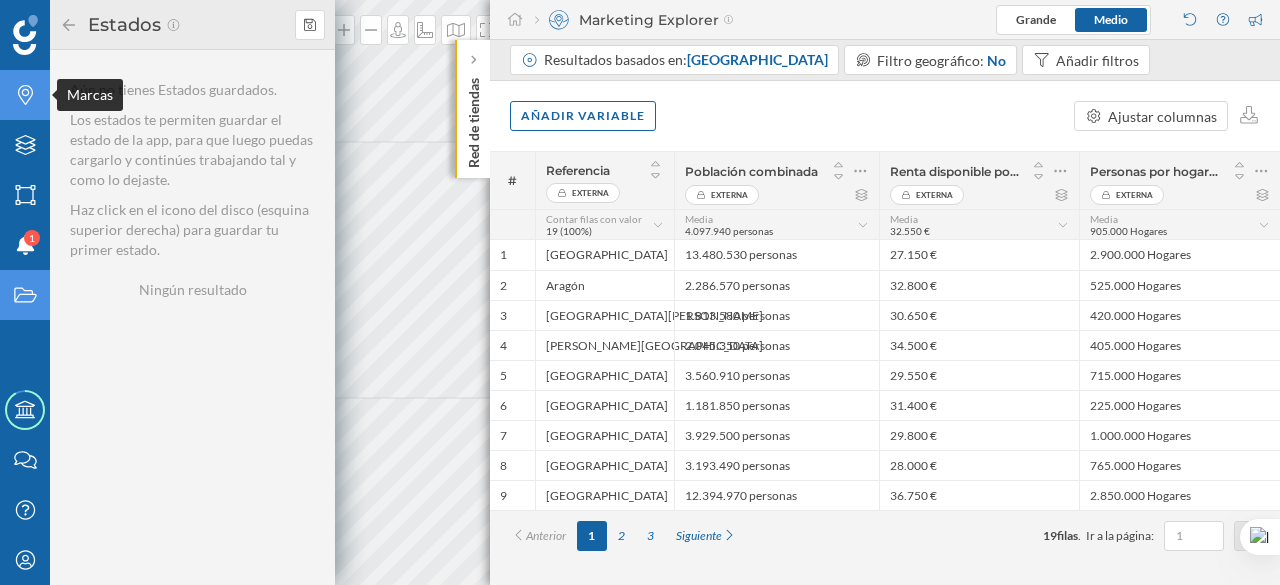 click on "Marcas" at bounding box center [25, 95] 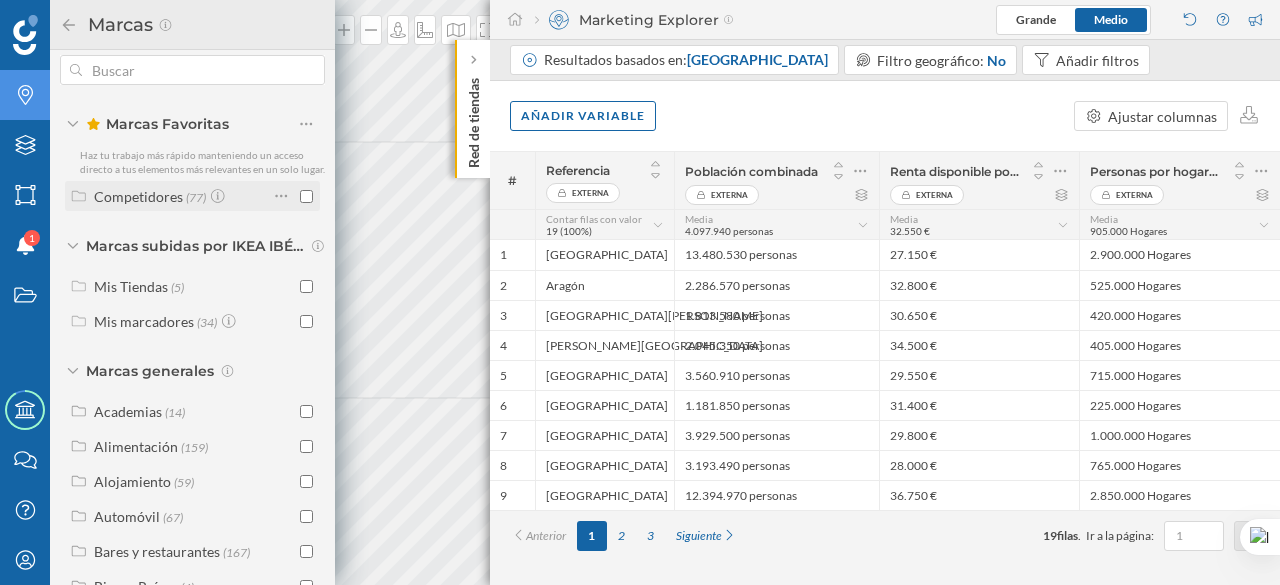 scroll, scrollTop: 0, scrollLeft: 0, axis: both 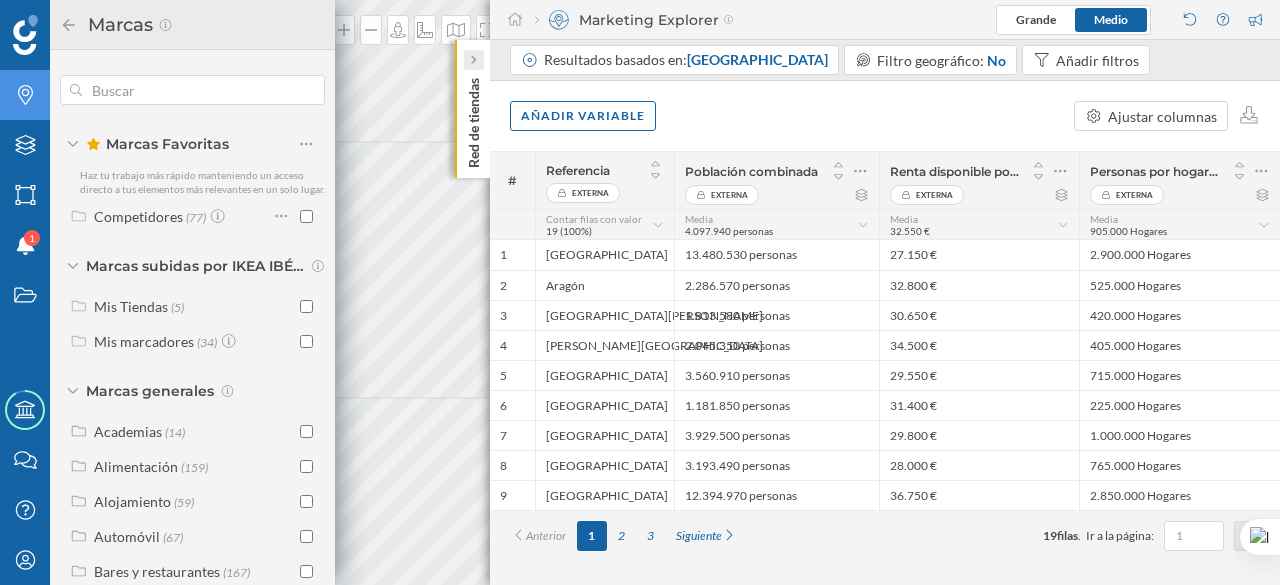 click 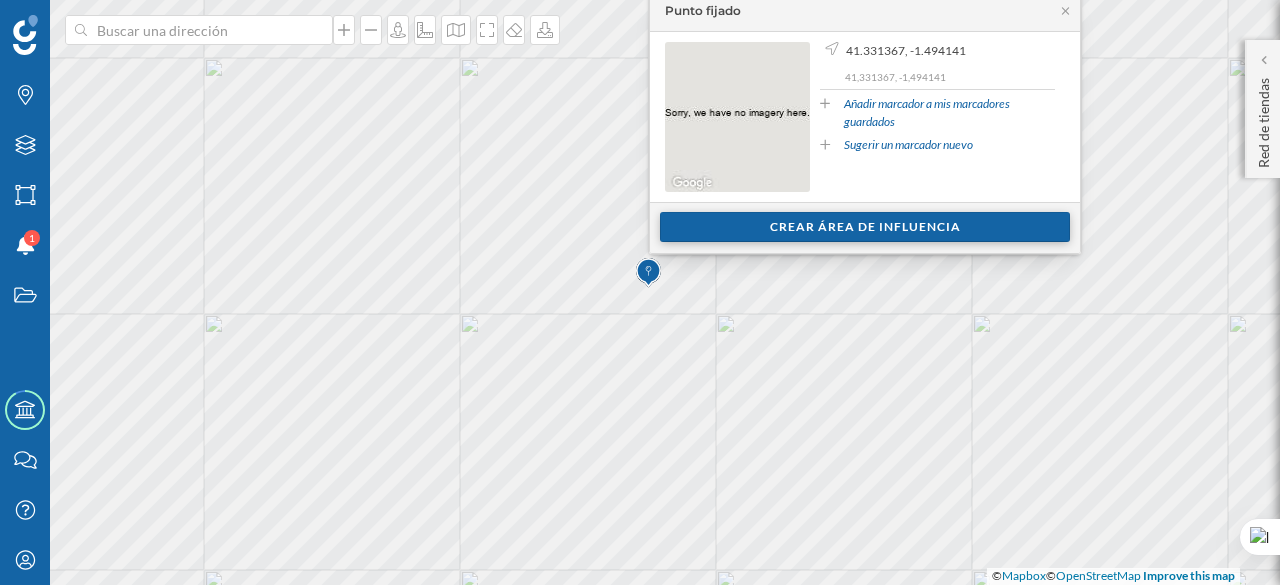 click on "Crear área de influencia" at bounding box center [865, 227] 